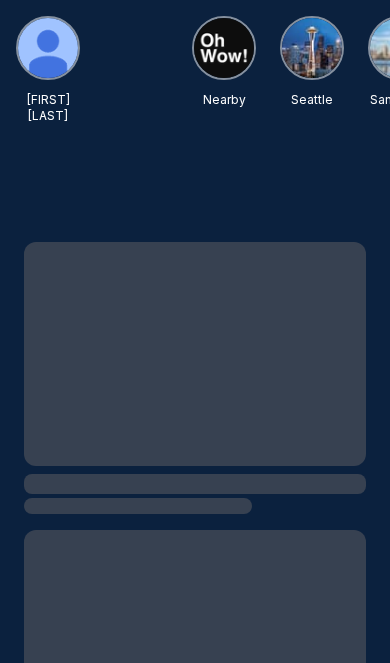 scroll, scrollTop: 117, scrollLeft: 0, axis: vertical 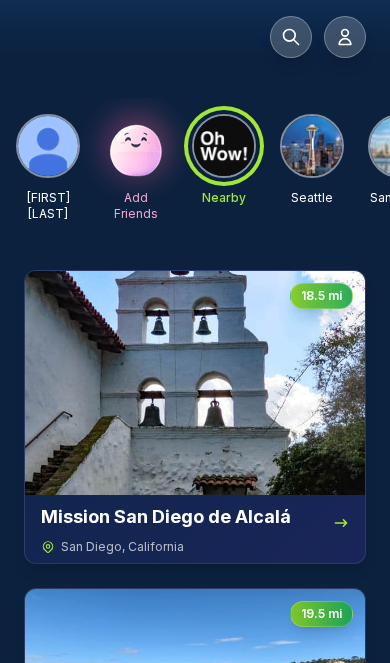 click 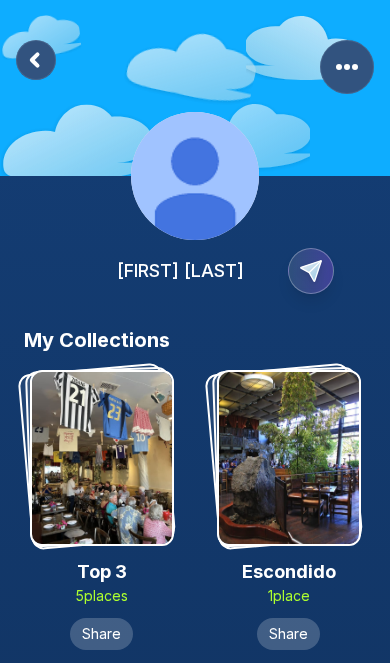 click 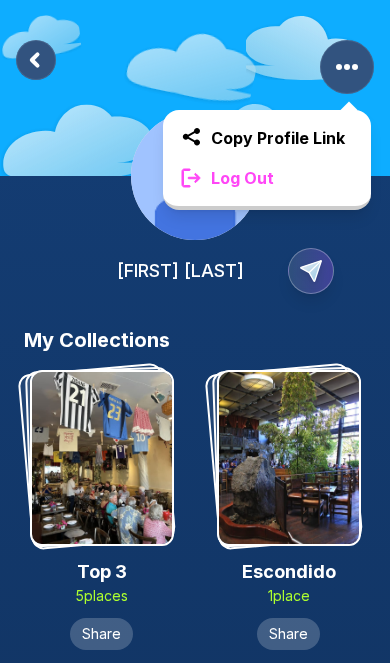 click on "Log Out" at bounding box center (267, 178) 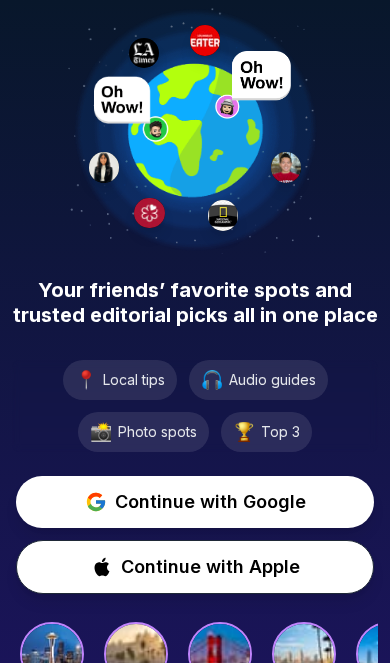 click on "Continue with Google" at bounding box center (210, 502) 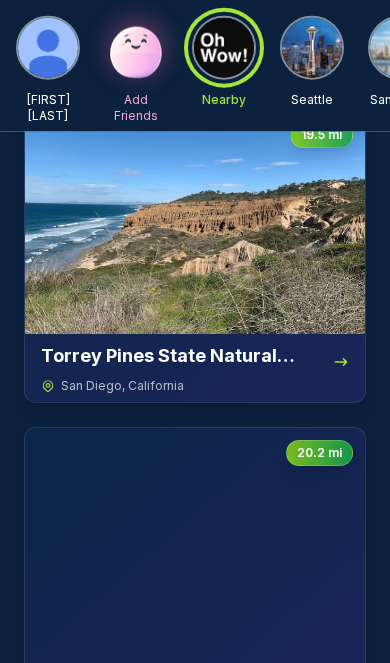 scroll, scrollTop: 0, scrollLeft: 0, axis: both 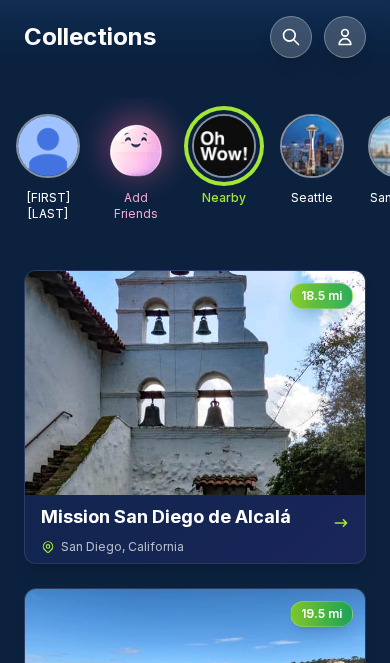 click 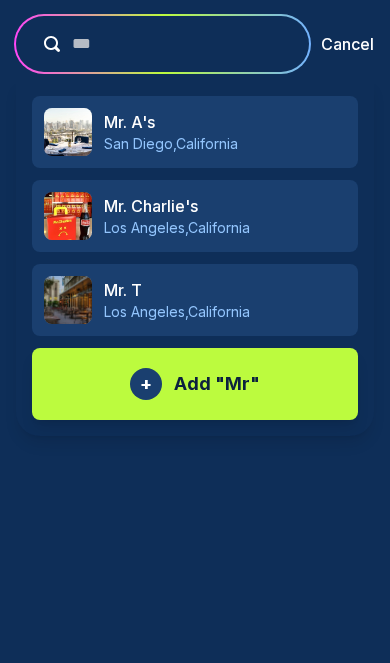 type on "****" 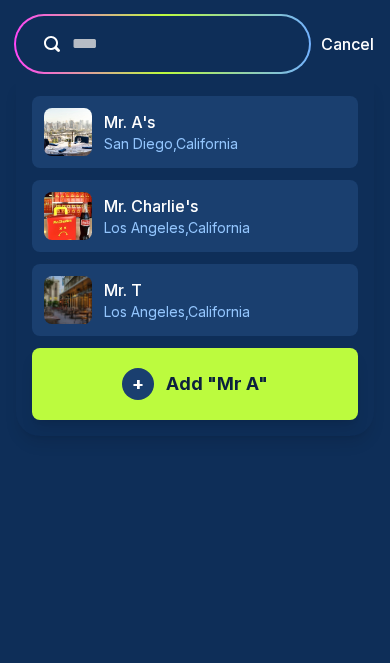 click on "Mr. A's" at bounding box center [225, 122] 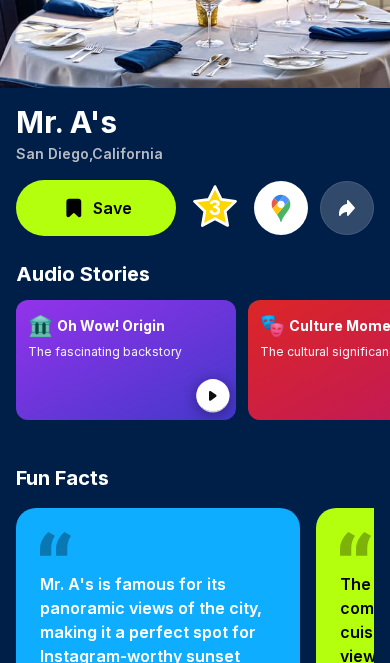 scroll, scrollTop: 276, scrollLeft: 0, axis: vertical 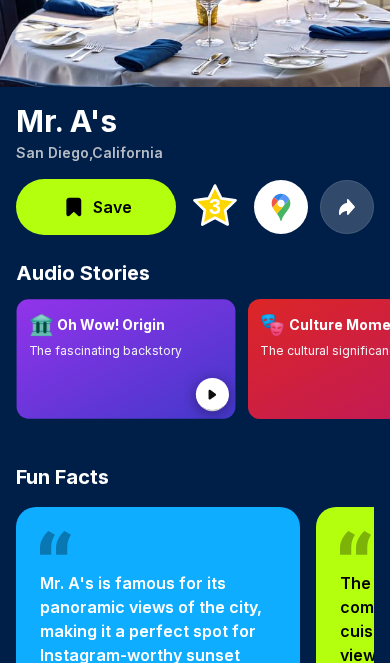 click 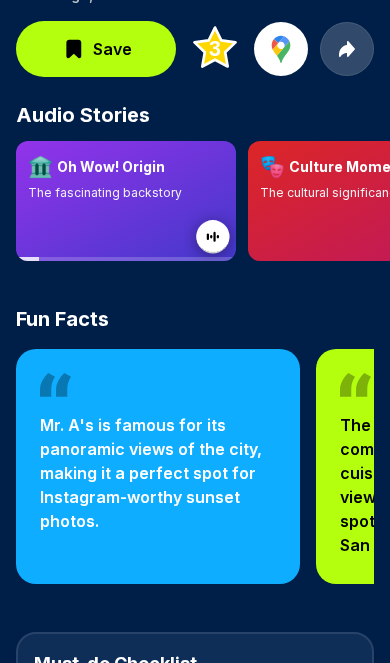 scroll, scrollTop: 0, scrollLeft: 0, axis: both 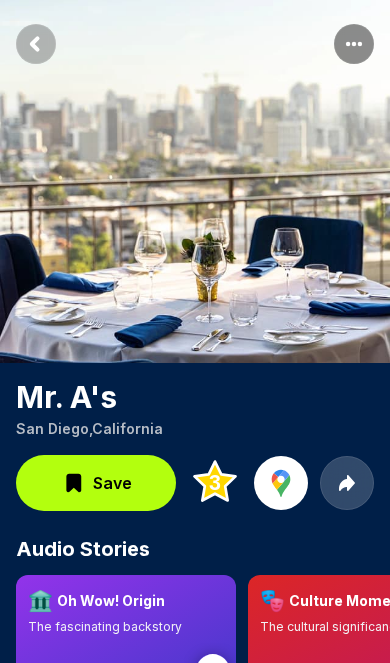 click 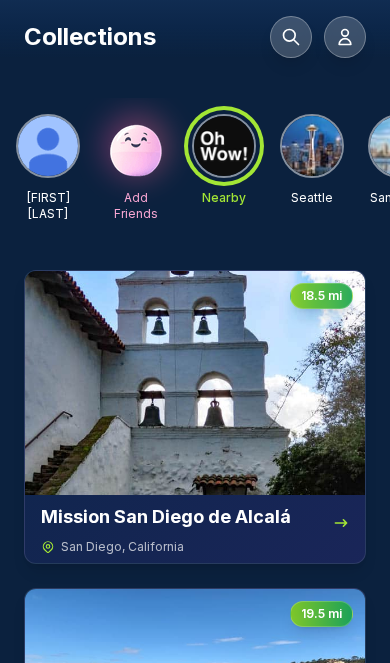 click 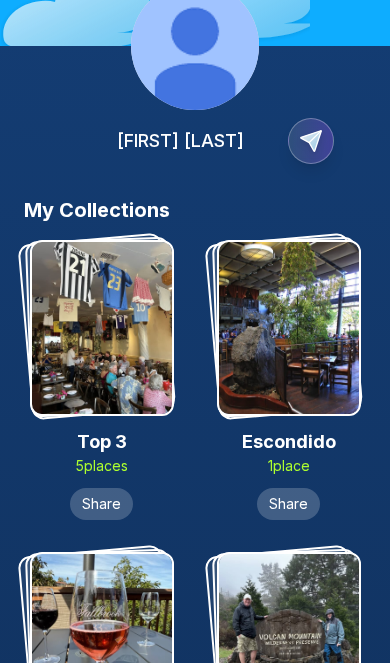 scroll, scrollTop: 0, scrollLeft: 0, axis: both 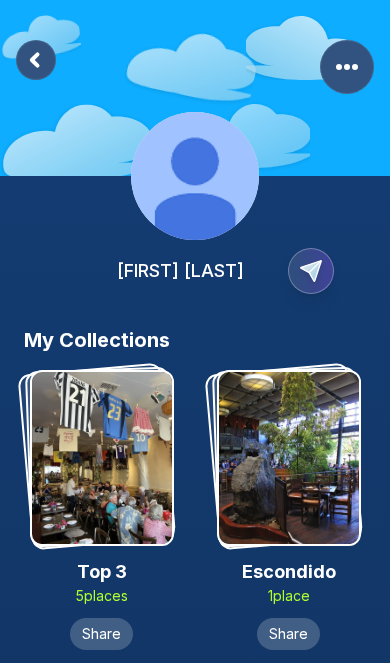 click 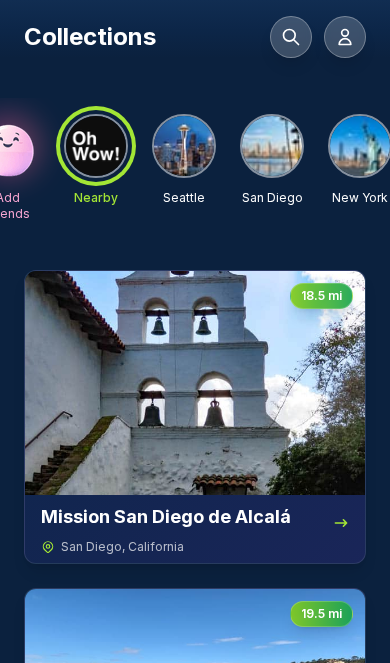 scroll, scrollTop: 0, scrollLeft: 149, axis: horizontal 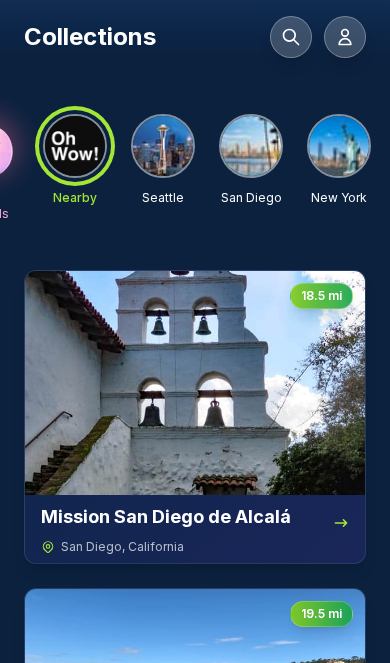 click at bounding box center (251, 146) 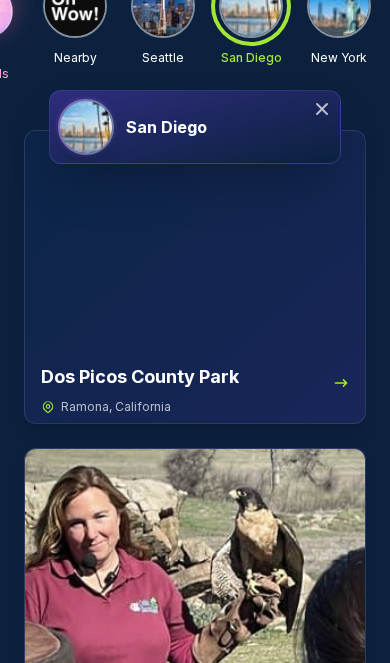 scroll, scrollTop: 0, scrollLeft: 0, axis: both 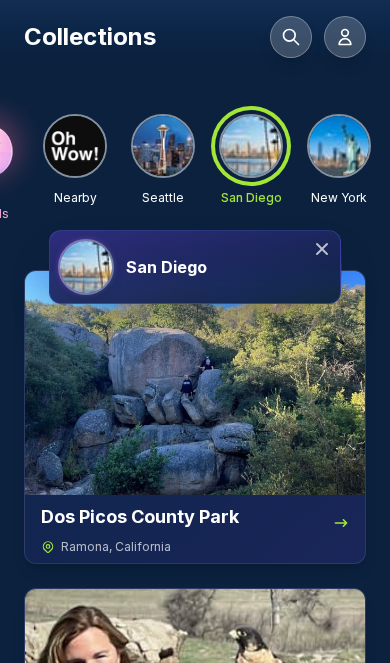 click on "San Diego" at bounding box center (166, 267) 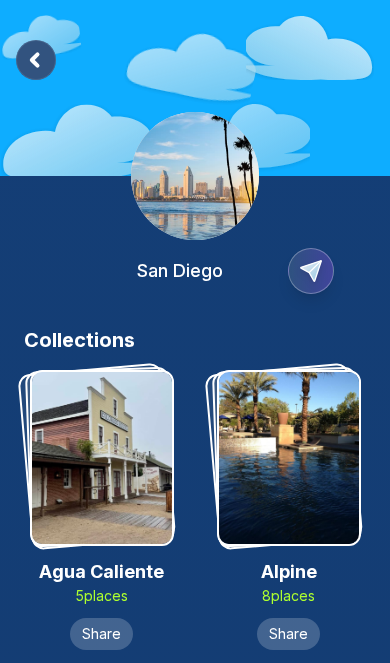 click 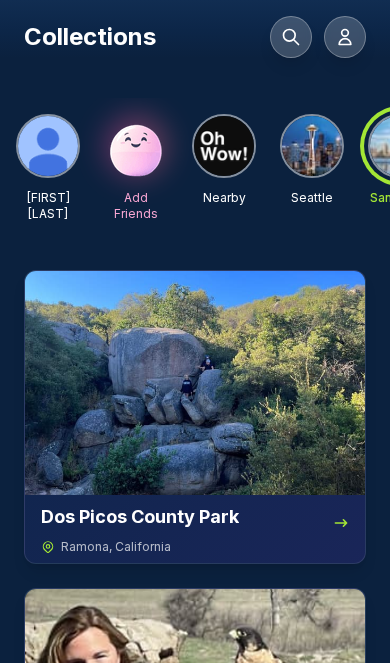 click 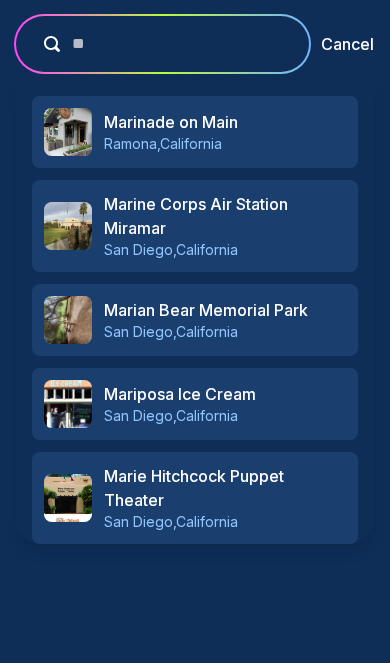 type on "*" 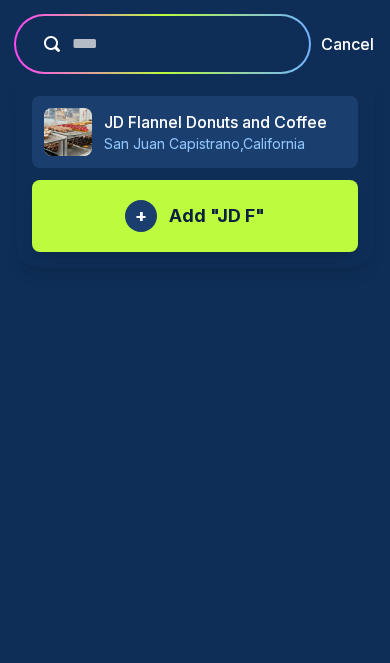 type on "*****" 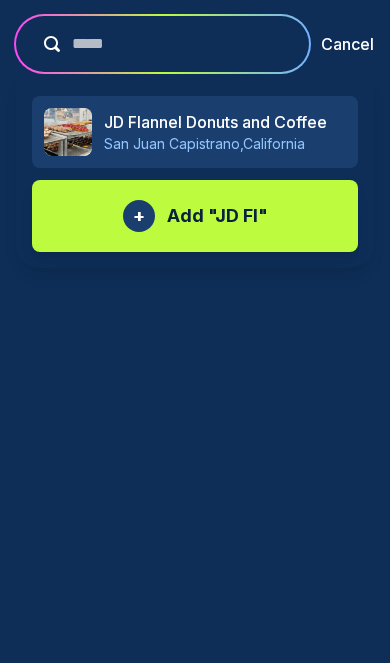 click on "JD Flannel Donuts and Coffee" at bounding box center (225, 122) 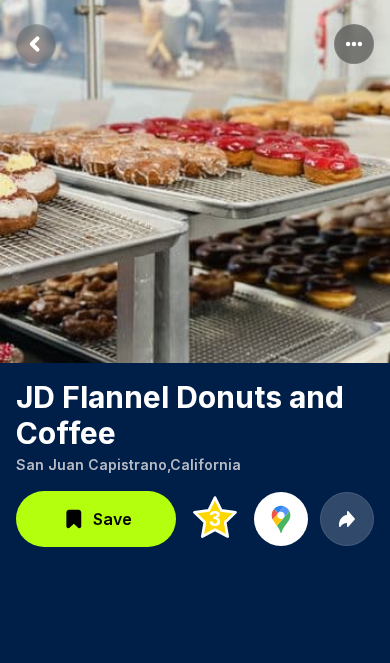 click on "Save" at bounding box center (112, 519) 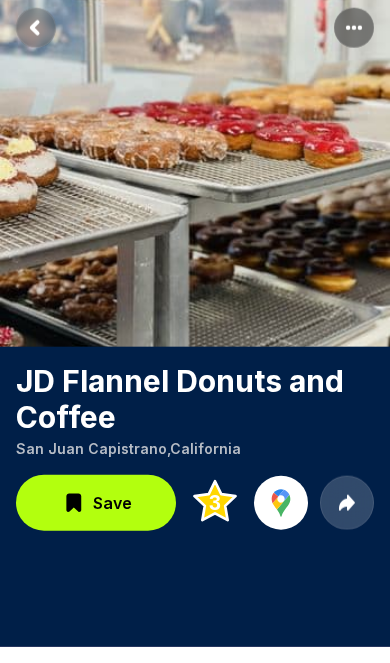 scroll, scrollTop: 36, scrollLeft: 0, axis: vertical 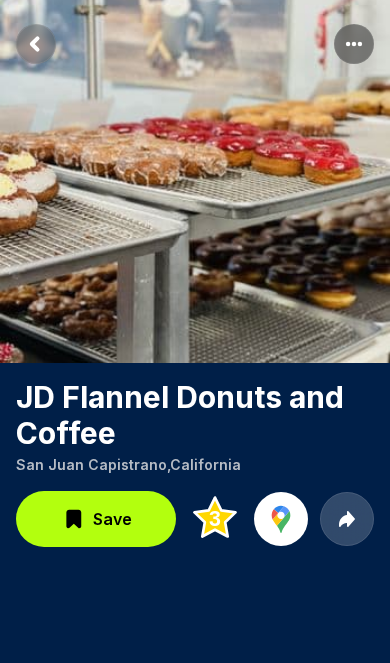 click on "Save" at bounding box center [112, 519] 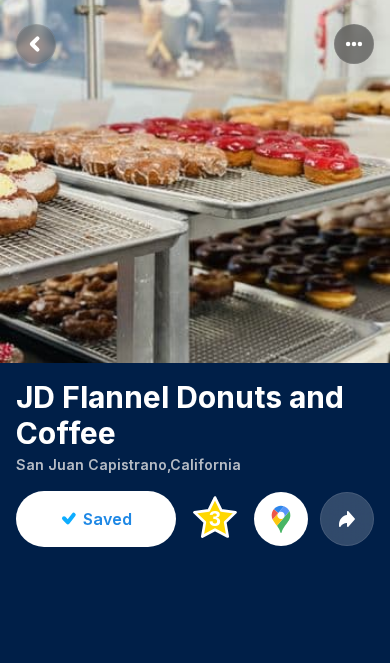 scroll, scrollTop: 0, scrollLeft: 0, axis: both 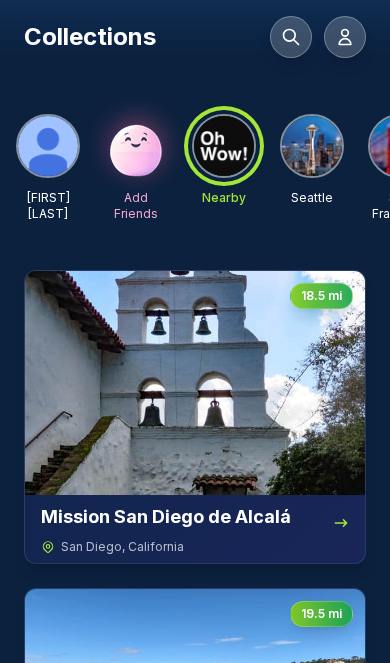 click 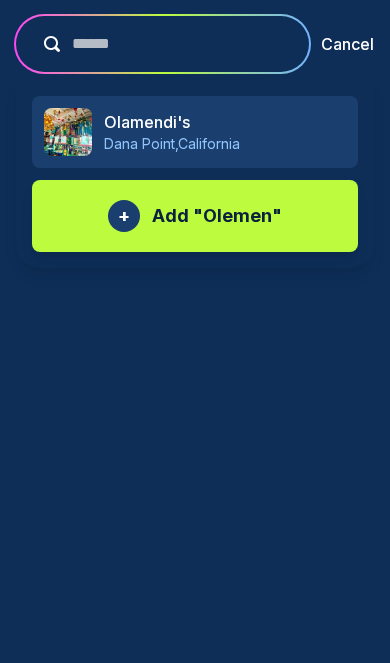 type on "*******" 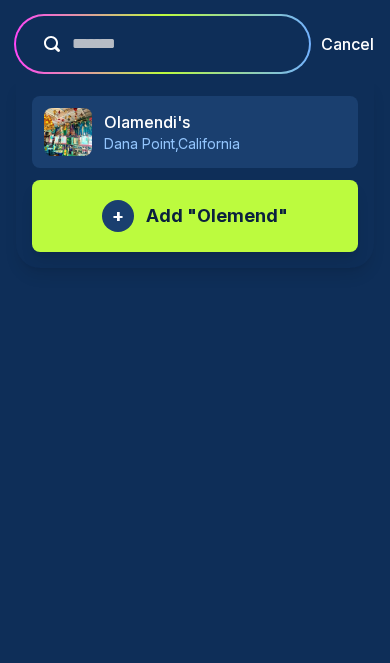 click on "[CITY] , [STATE]" at bounding box center (225, 144) 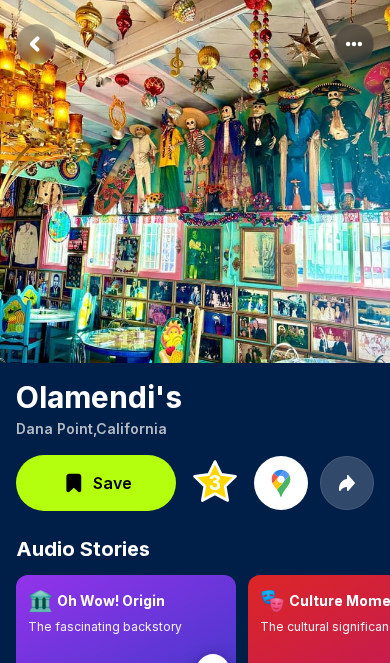 click on "Save" at bounding box center (96, 483) 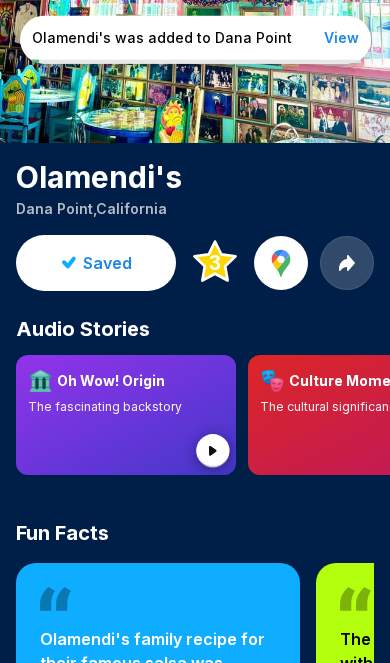 scroll, scrollTop: 0, scrollLeft: 0, axis: both 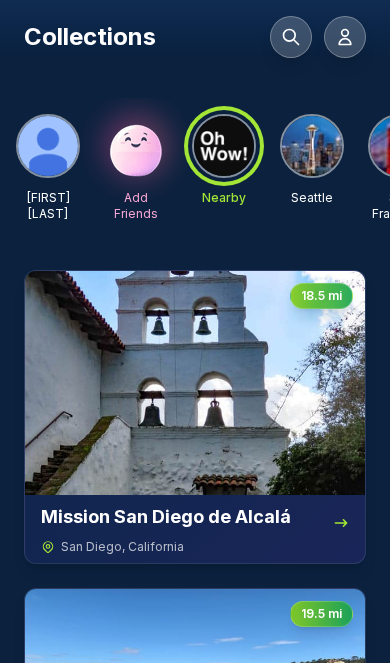 click 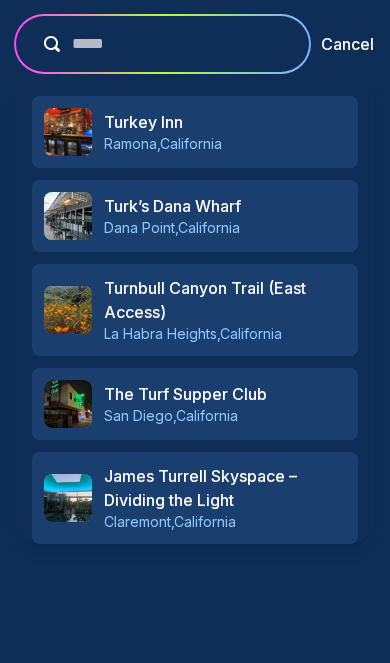 type on "******" 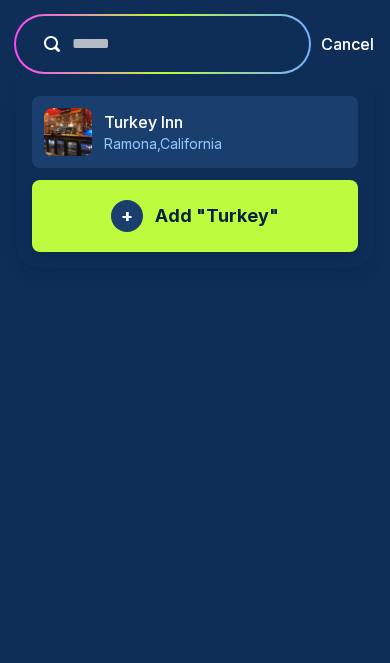 click on "Turkey Inn" at bounding box center (225, 122) 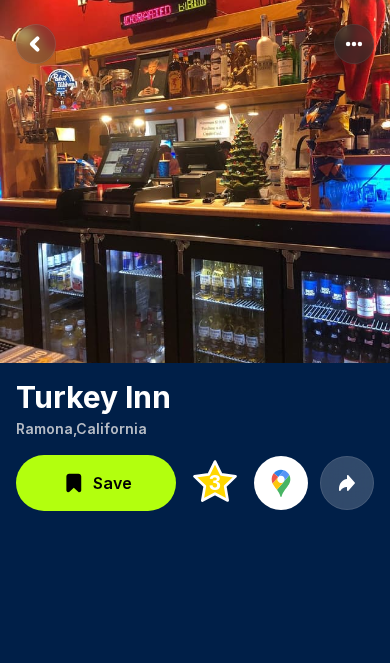 click on "Save" at bounding box center [112, 483] 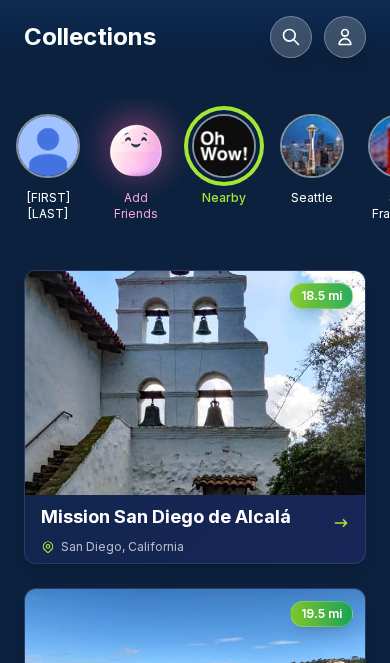click 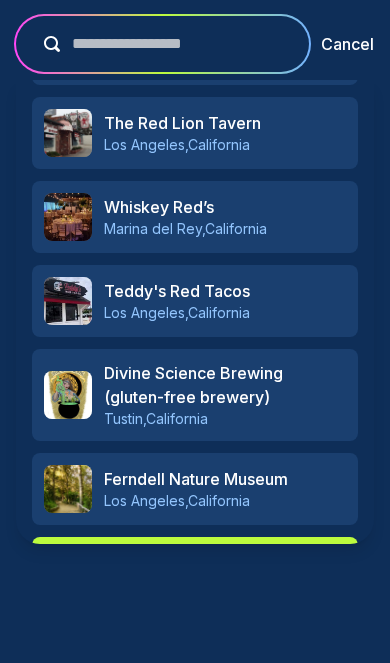 type on "**********" 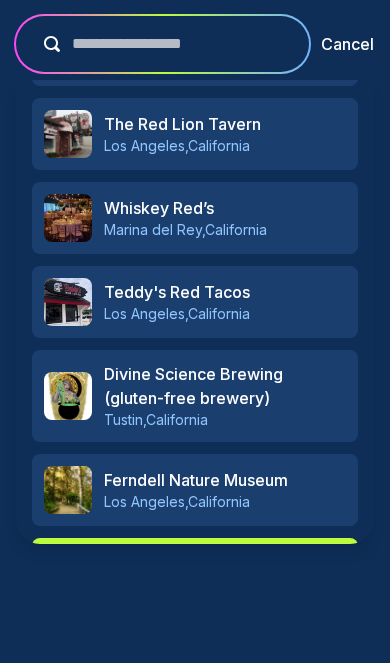 click on "Add " Red white and brew "" at bounding box center (217, 574) 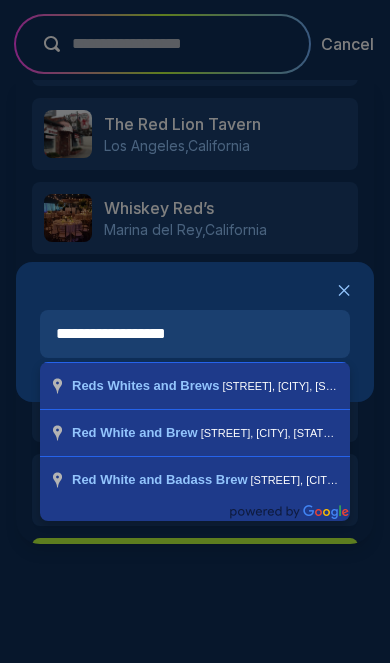 type on "**********" 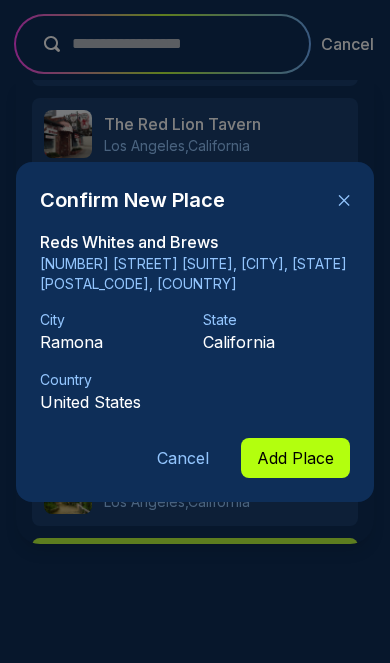 click on "Add Place" at bounding box center [295, 458] 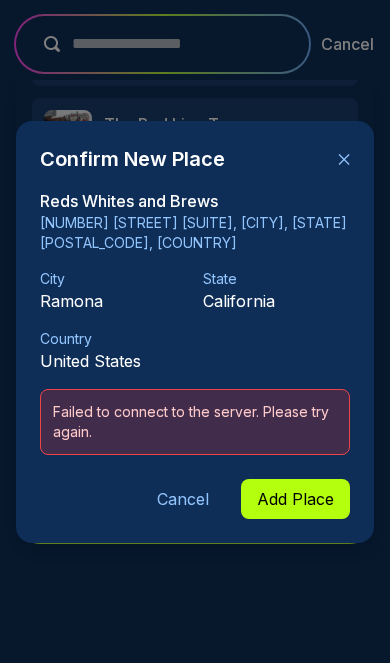click on "✕" at bounding box center [344, 159] 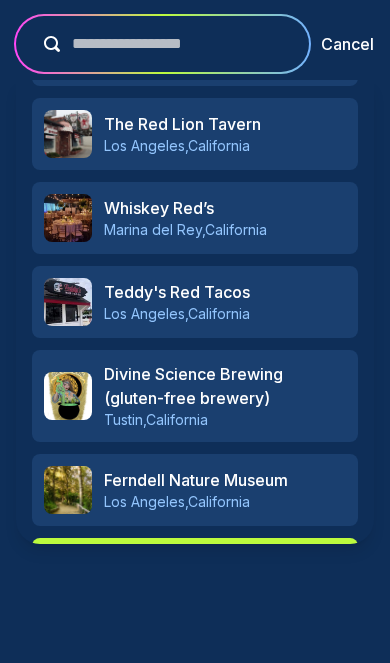 click on "Add " Red white and brew "" at bounding box center (217, 574) 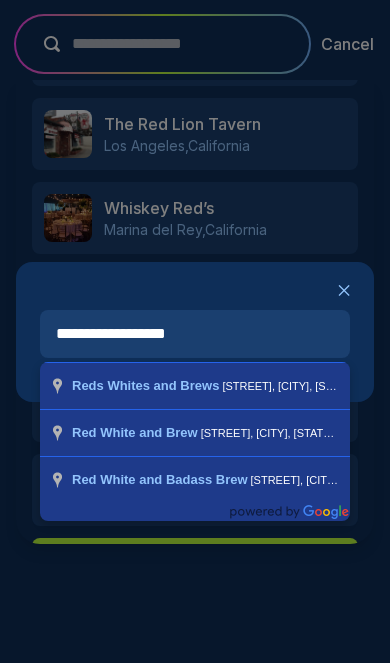type on "**********" 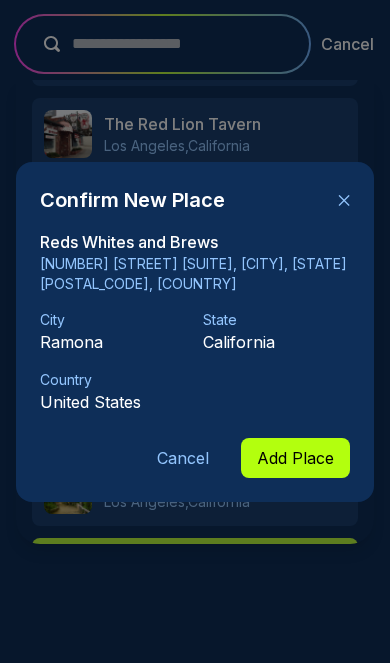 click on "Add Place" at bounding box center [295, 458] 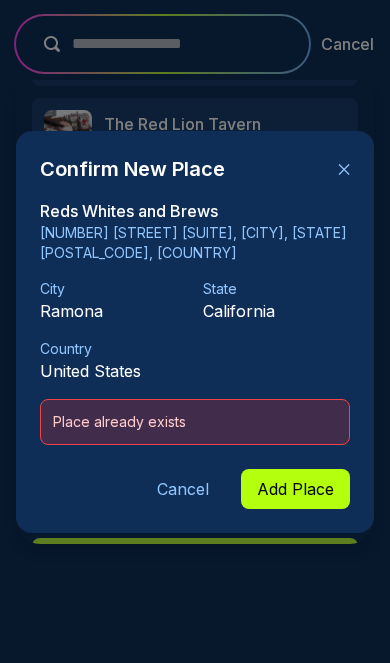 click on "✕" at bounding box center (344, 169) 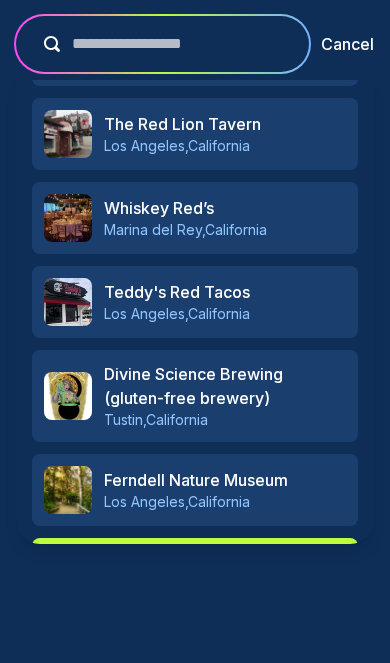 click on "Cancel" at bounding box center (347, 44) 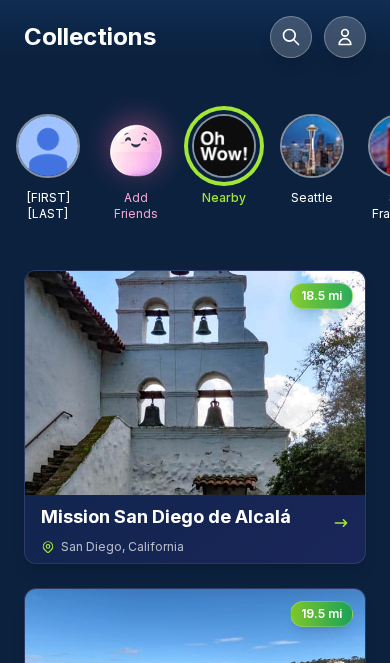 click at bounding box center (291, 37) 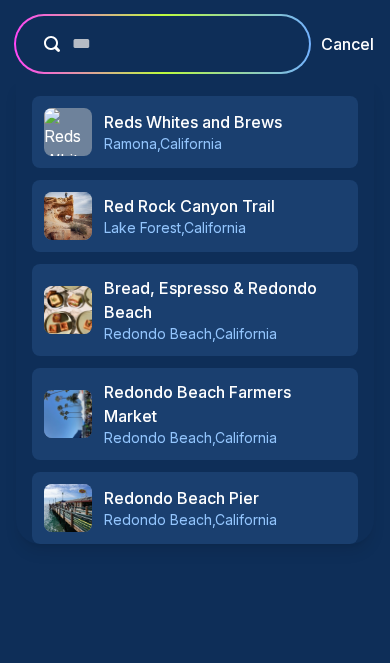 type on "****" 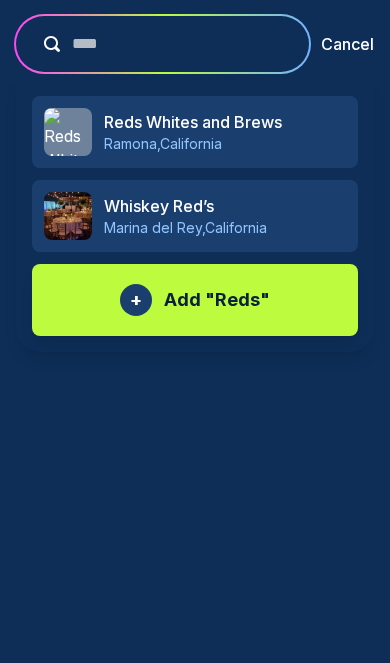 click on "Reds Whites and Brews" at bounding box center (225, 122) 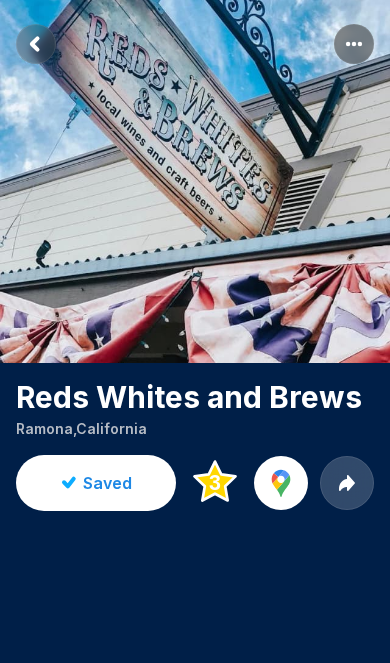 click 